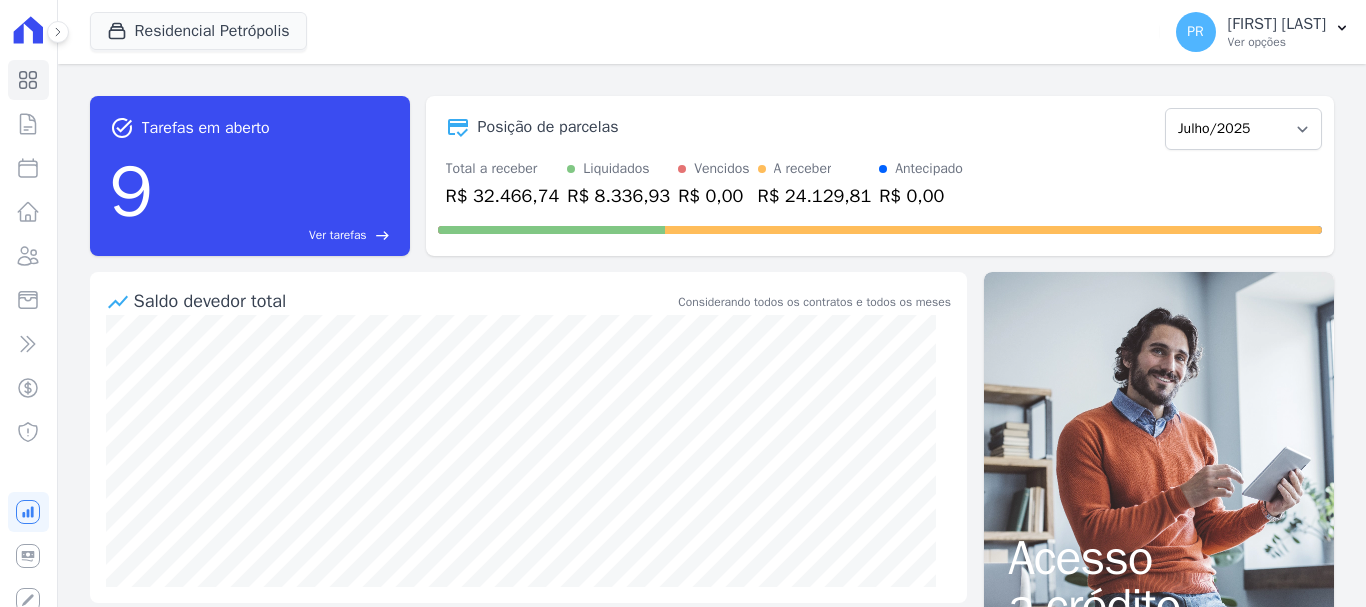 scroll, scrollTop: 0, scrollLeft: 0, axis: both 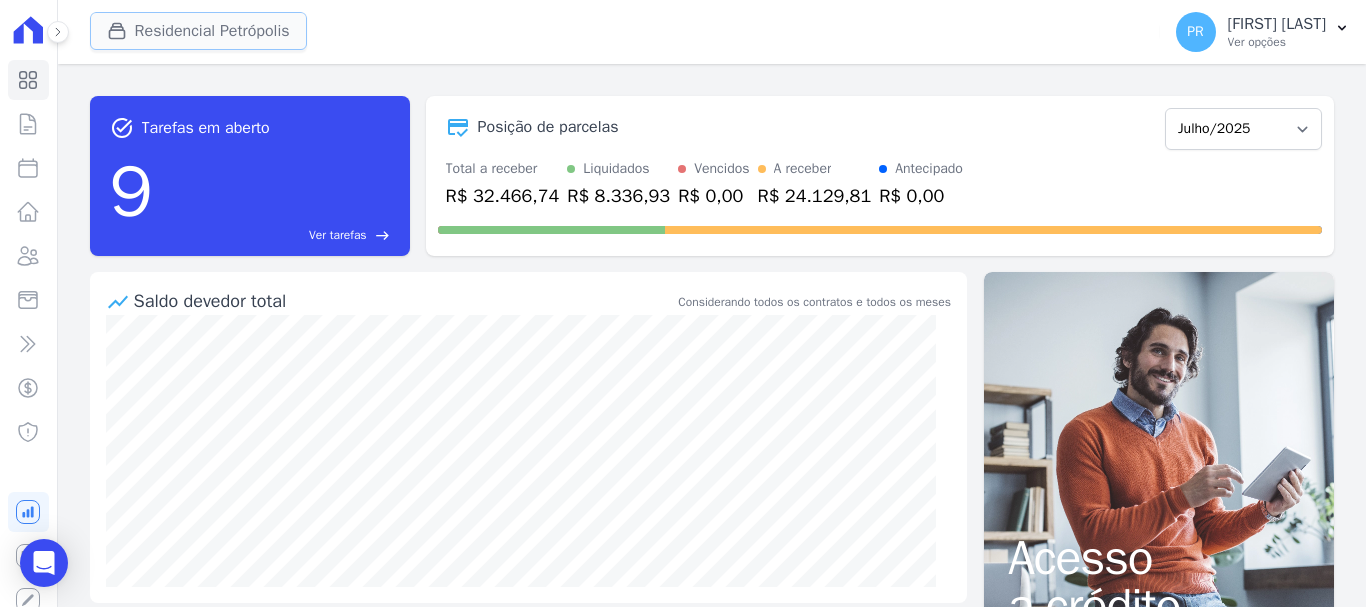 click on "Residencial Petrópolis" at bounding box center [198, 31] 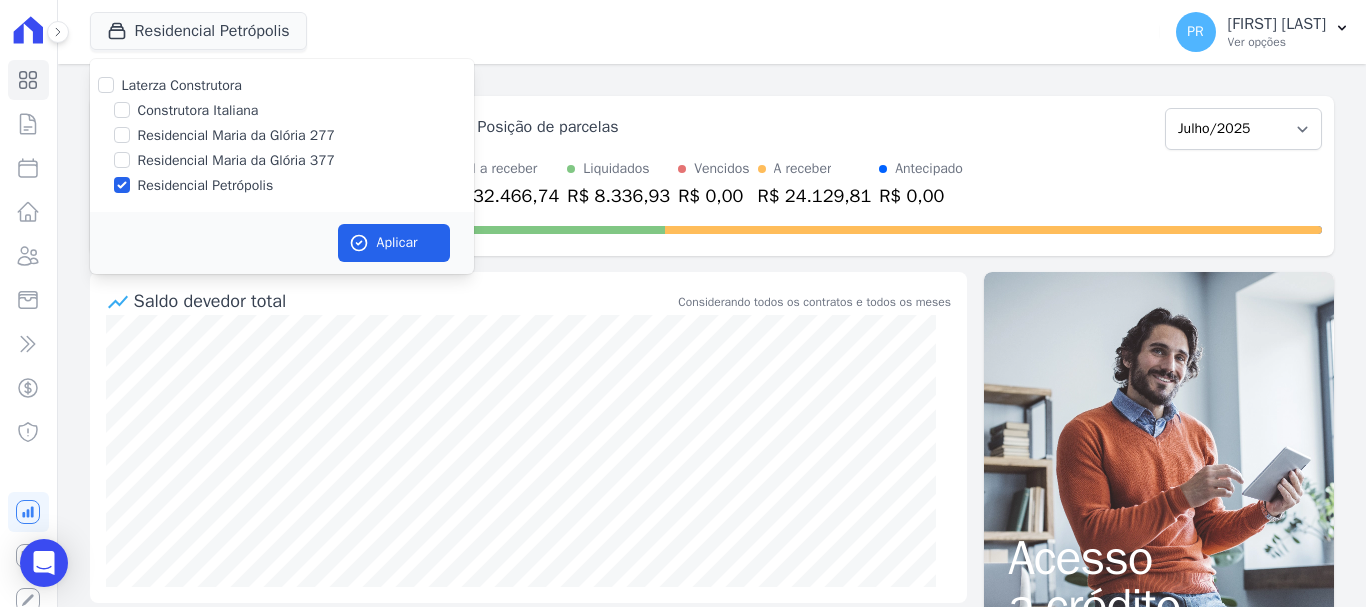 click on "Laterza Construtora" at bounding box center (182, 85) 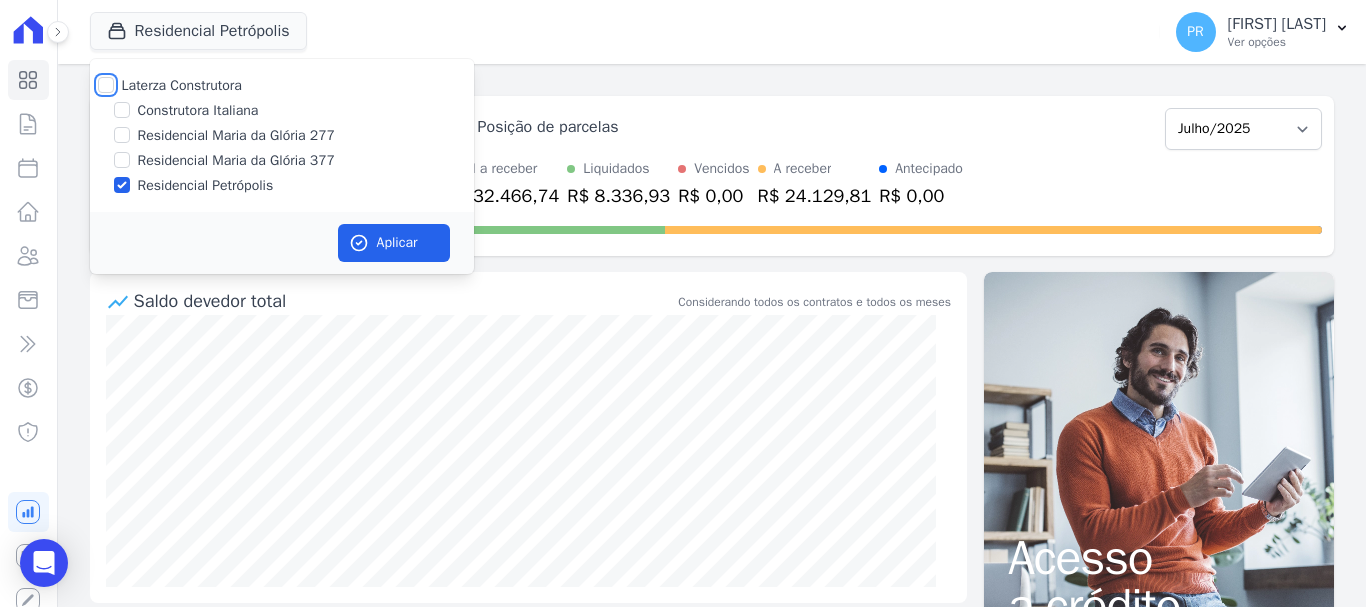 click on "Laterza Construtora" at bounding box center [106, 85] 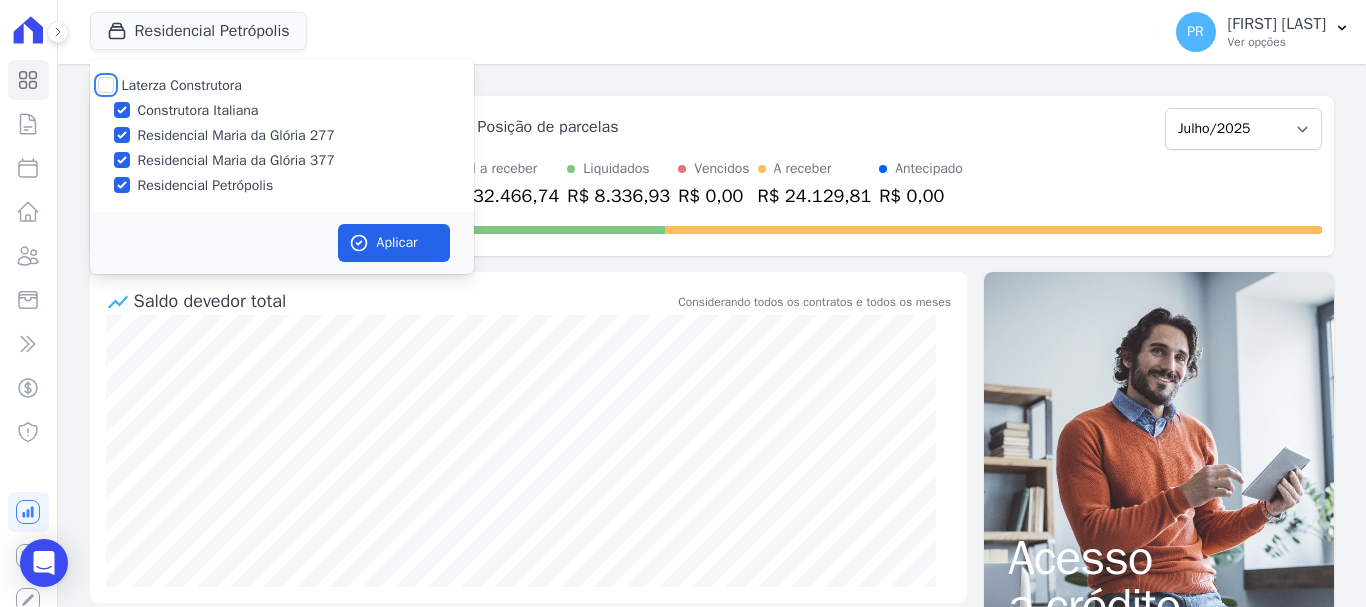 checkbox on "true" 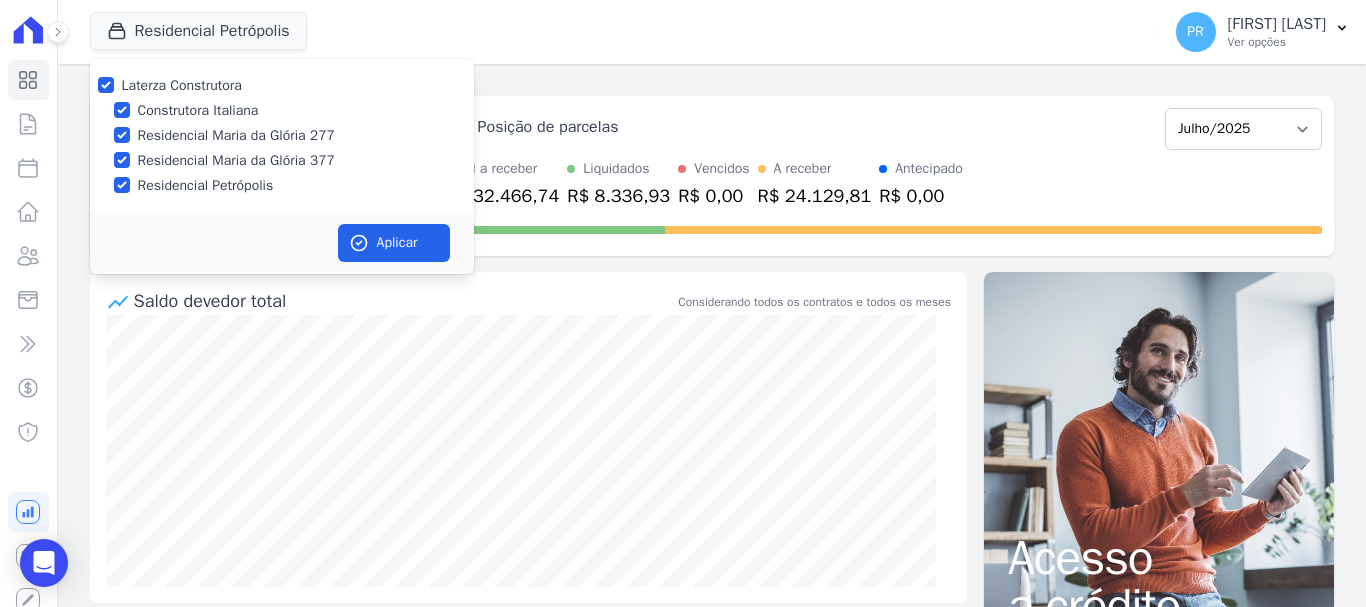 click on "Construtora Italiana" at bounding box center [198, 110] 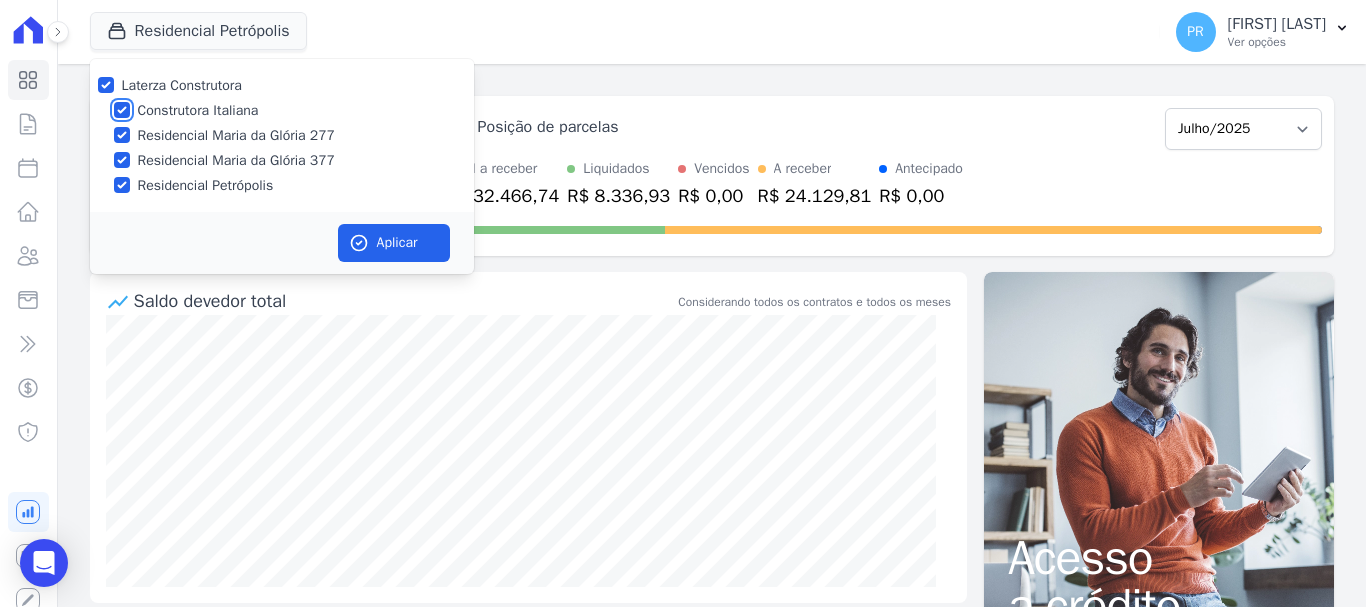 click on "Construtora Italiana" at bounding box center [122, 110] 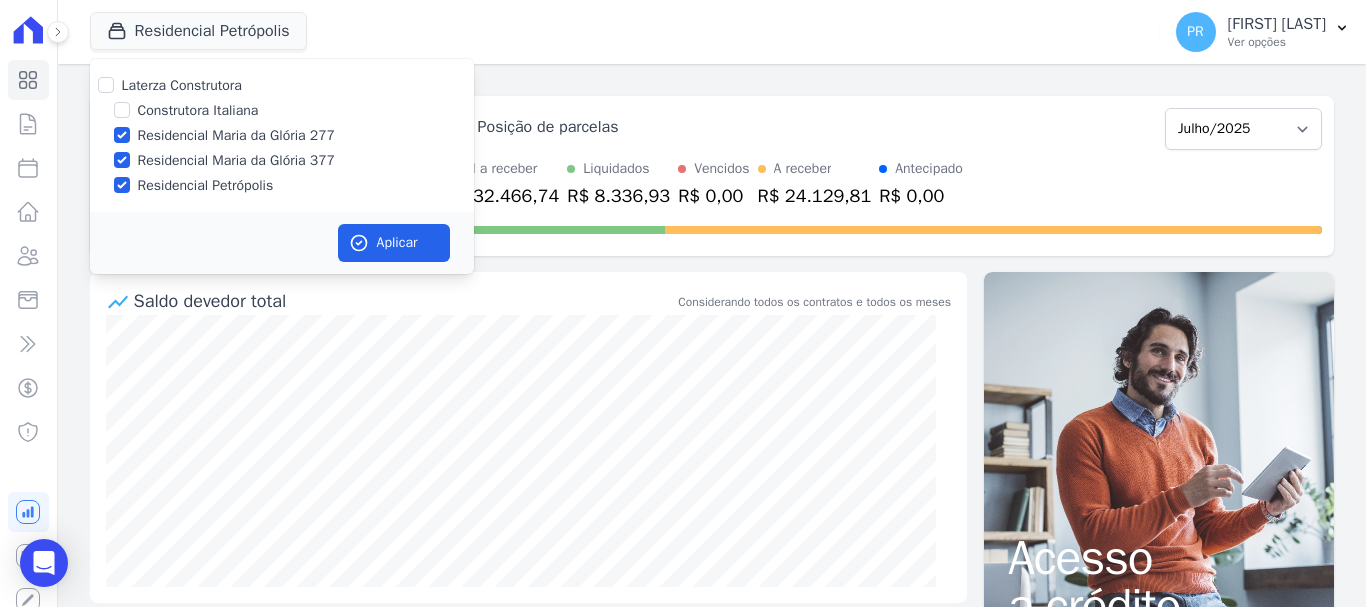 click on "Laterza Construtora" at bounding box center (182, 85) 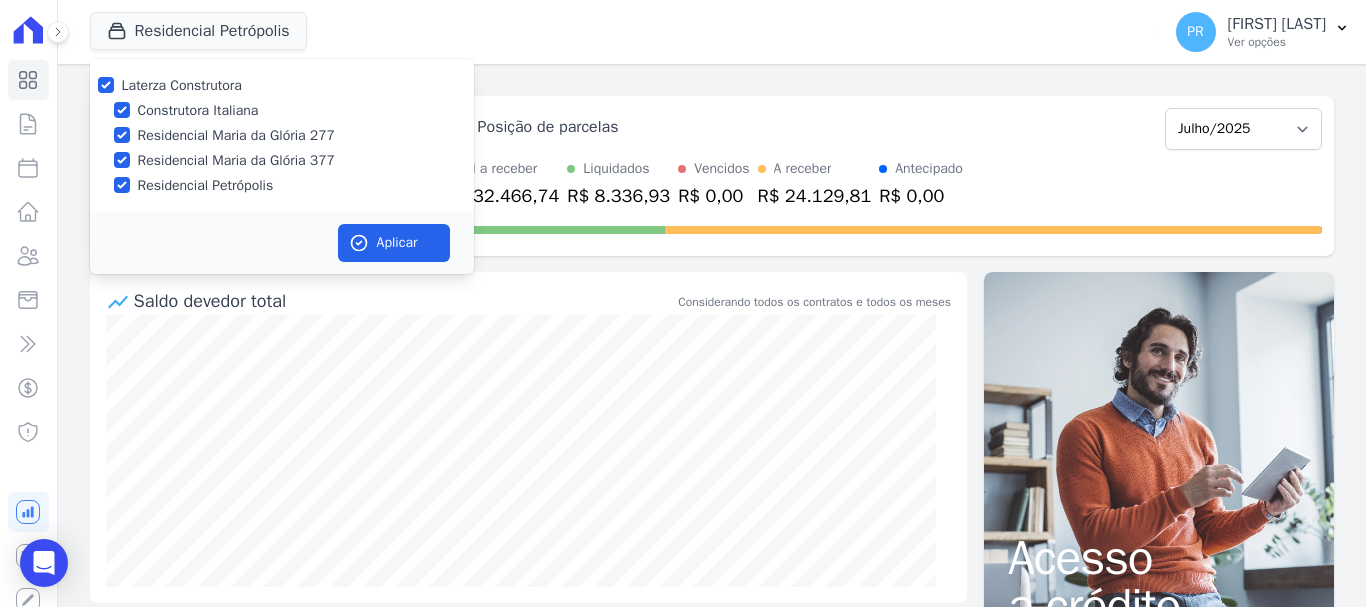 click on "Laterza Construtora" at bounding box center (182, 85) 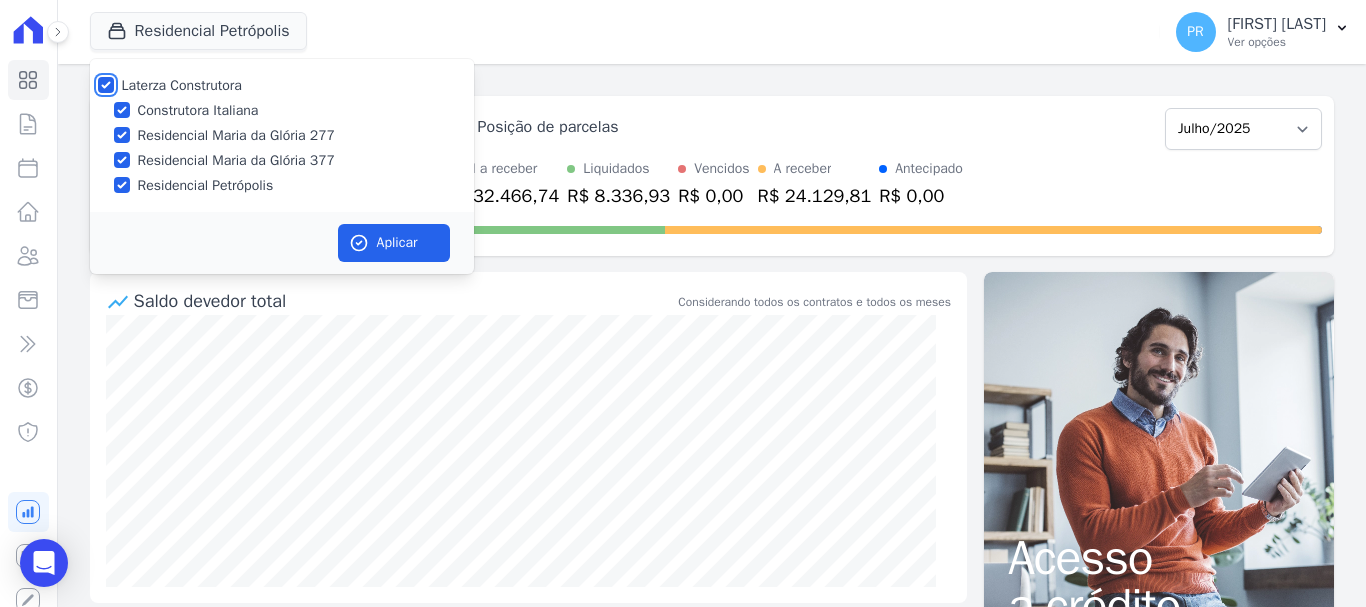 click on "Laterza Construtora" at bounding box center [106, 85] 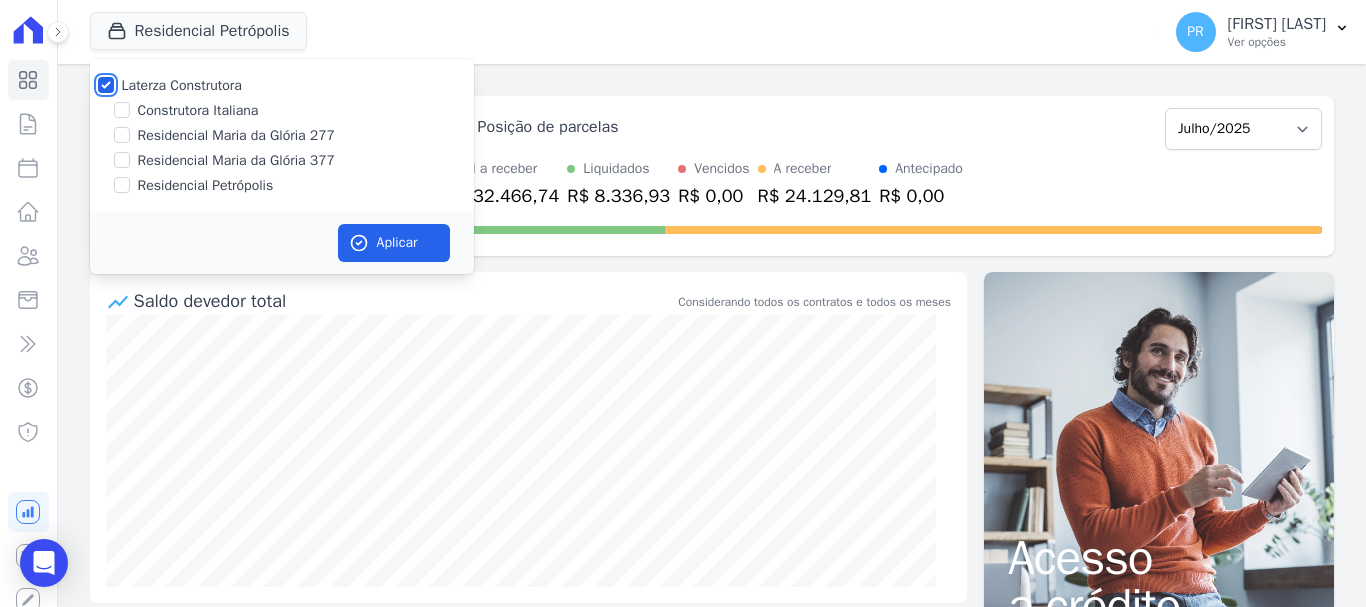 checkbox on "false" 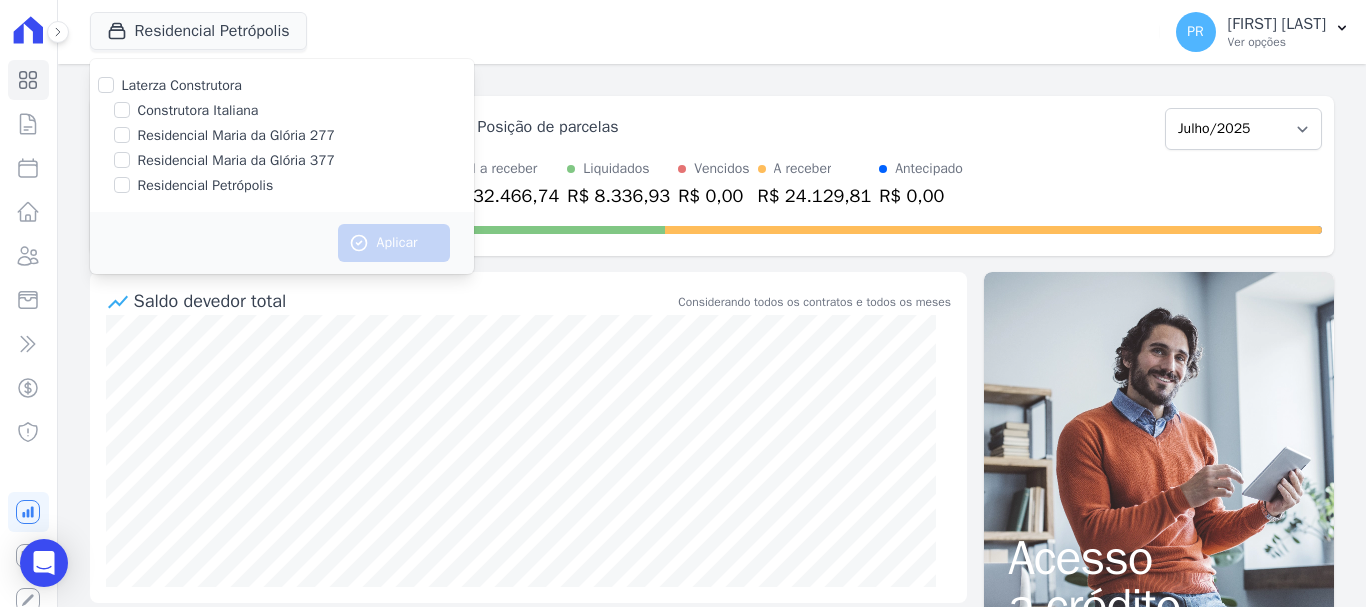 drag, startPoint x: 225, startPoint y: 107, endPoint x: 280, endPoint y: 132, distance: 60.41523 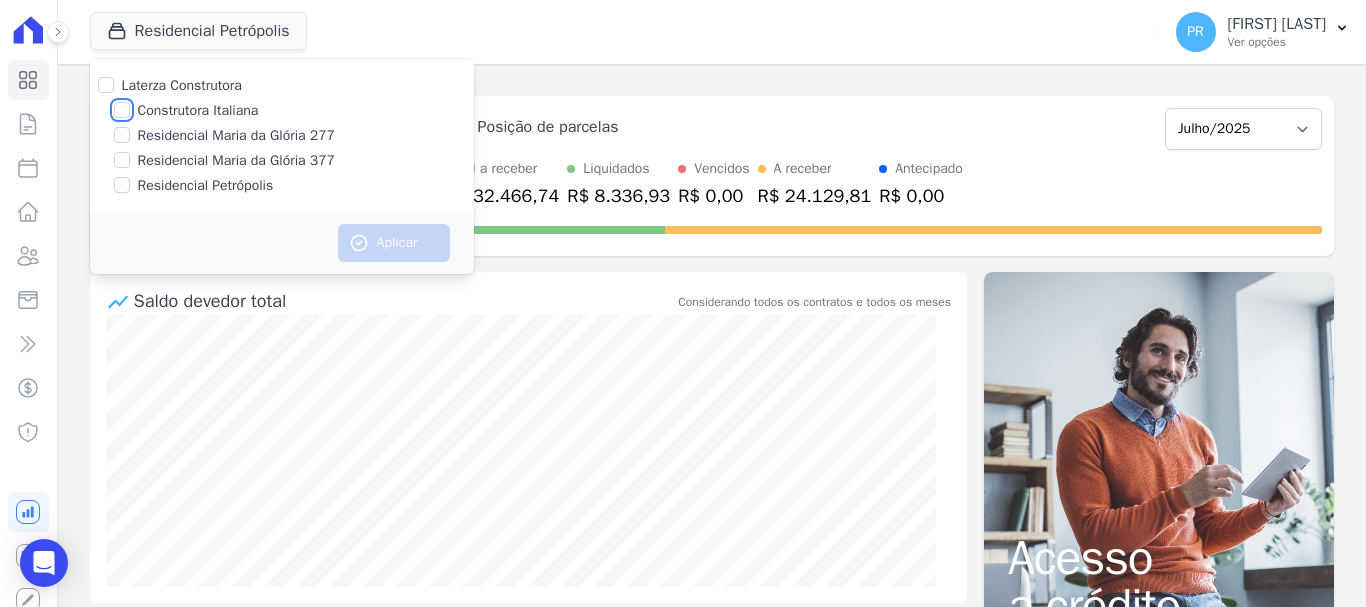 checkbox on "true" 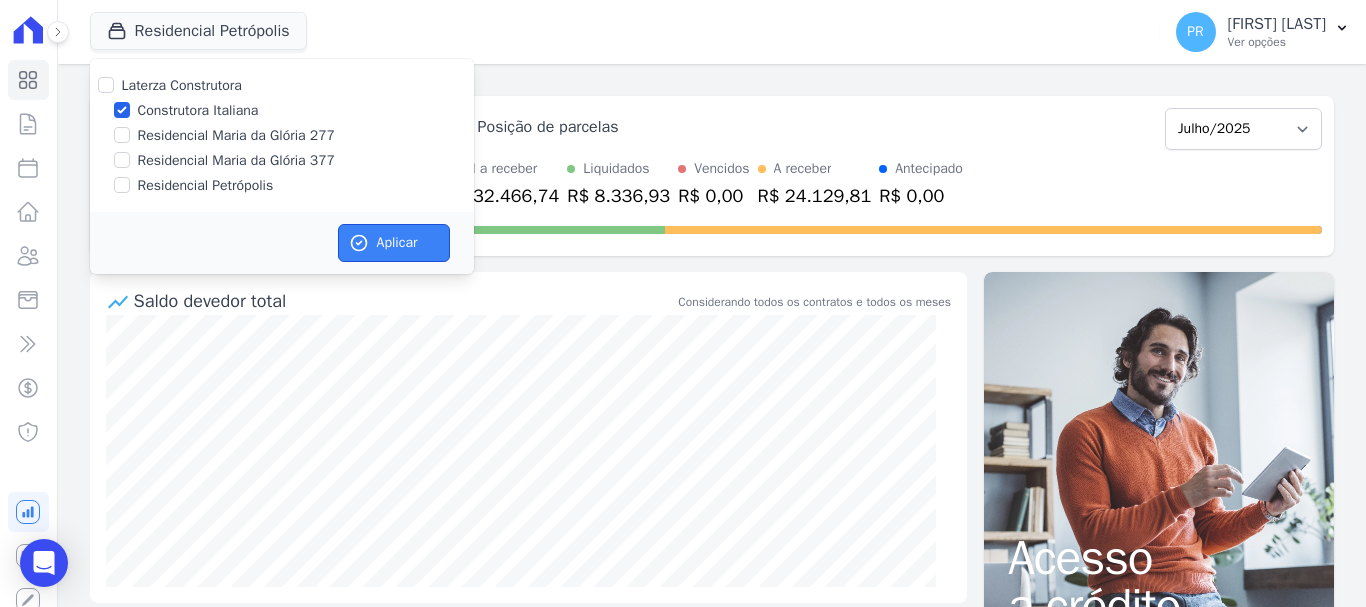 click on "Aplicar" at bounding box center [394, 243] 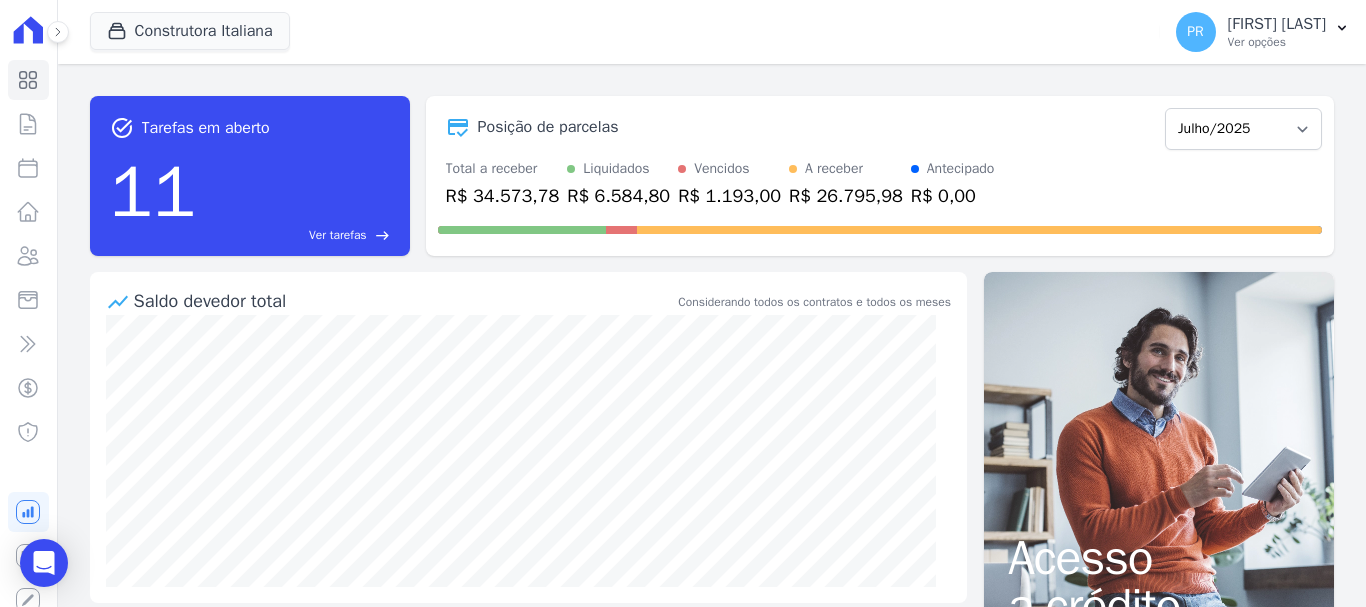 drag, startPoint x: 1296, startPoint y: 39, endPoint x: 1192, endPoint y: 143, distance: 147.07822 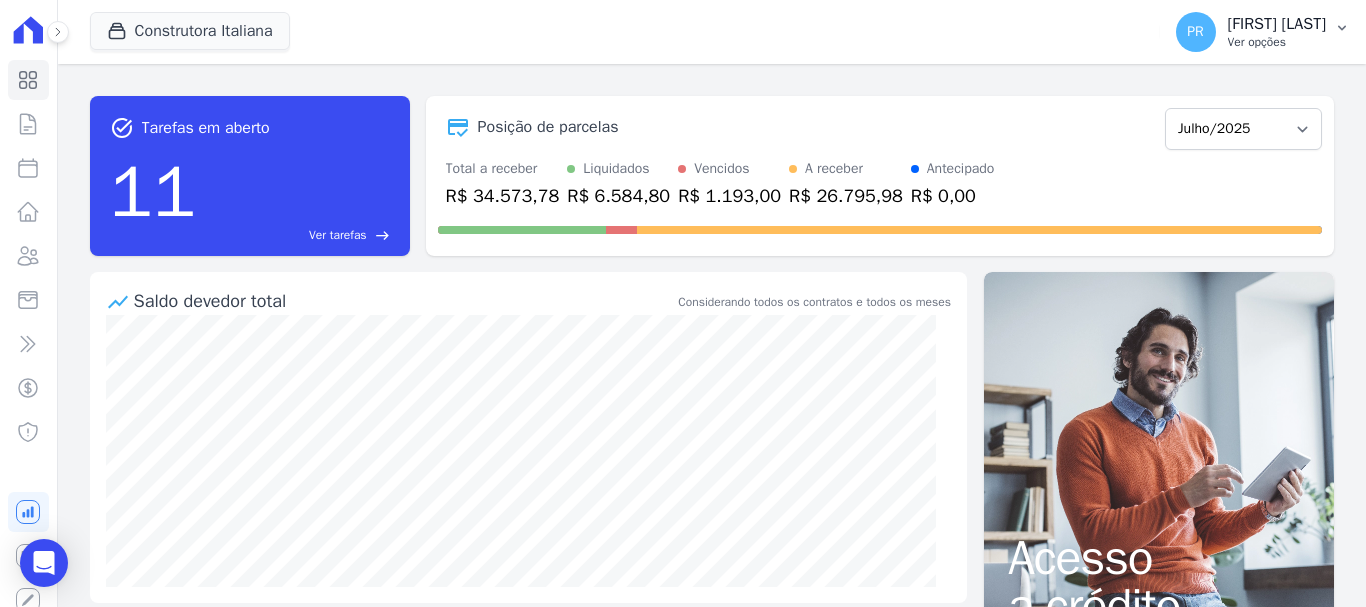 click on "[FIRST] [LAST]" at bounding box center [1277, 24] 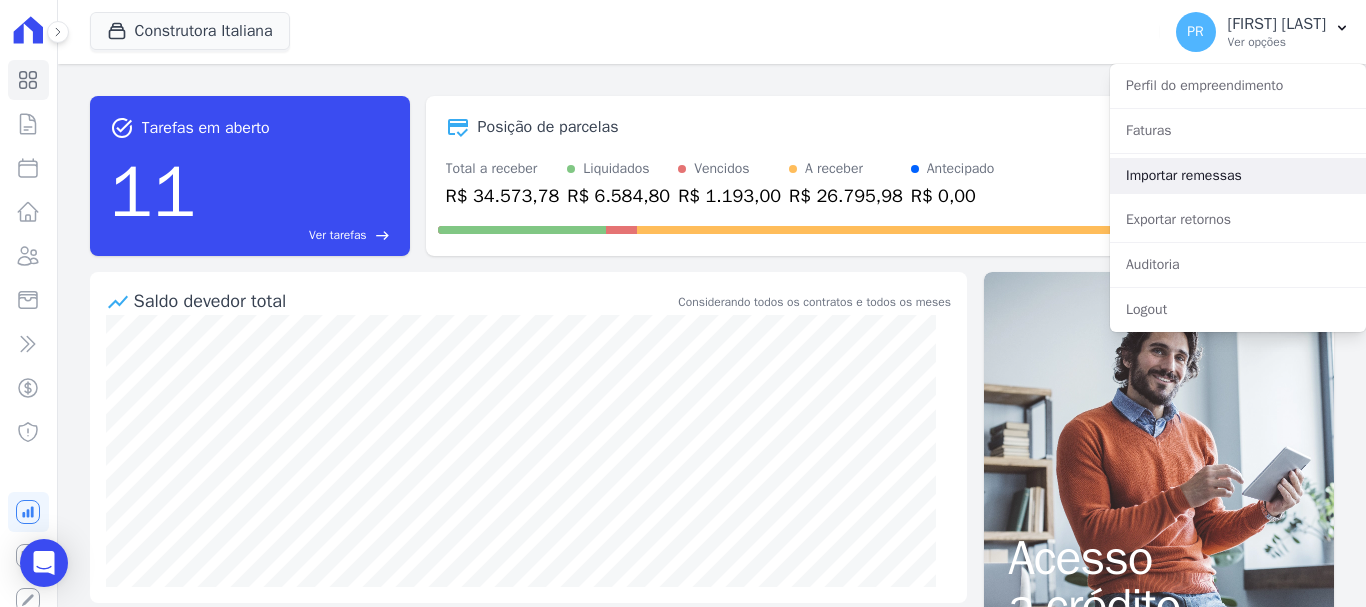 click on "Importar remessas" at bounding box center [1238, 176] 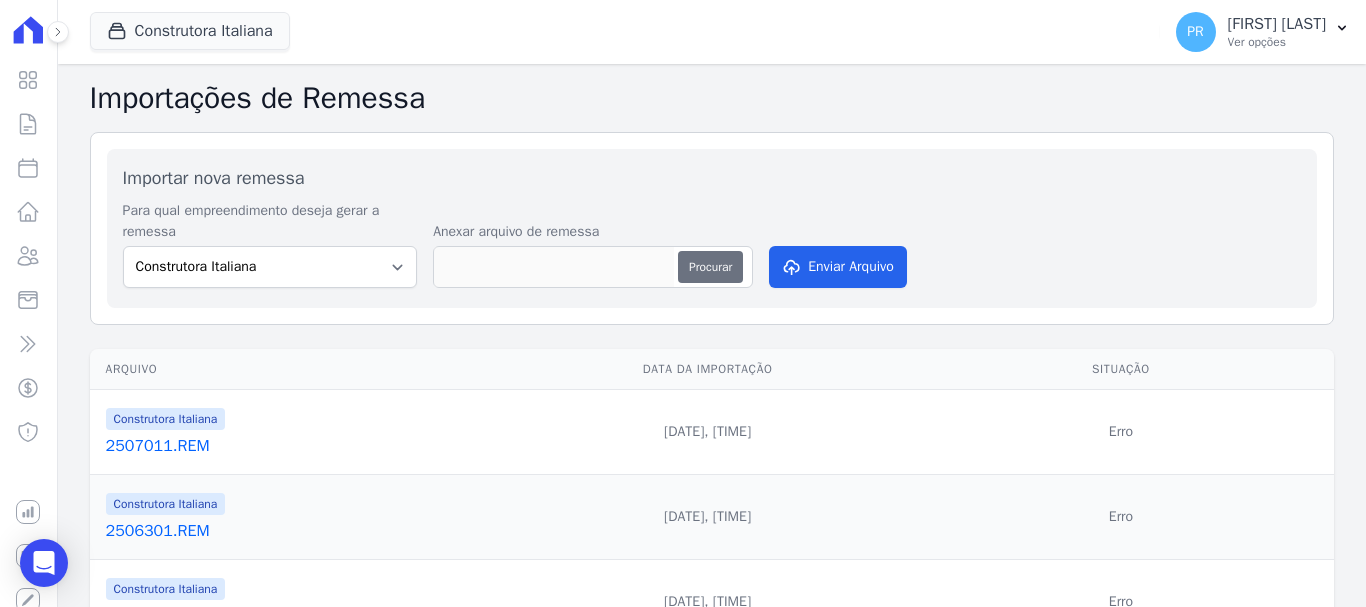 click on "Procurar" at bounding box center (710, 267) 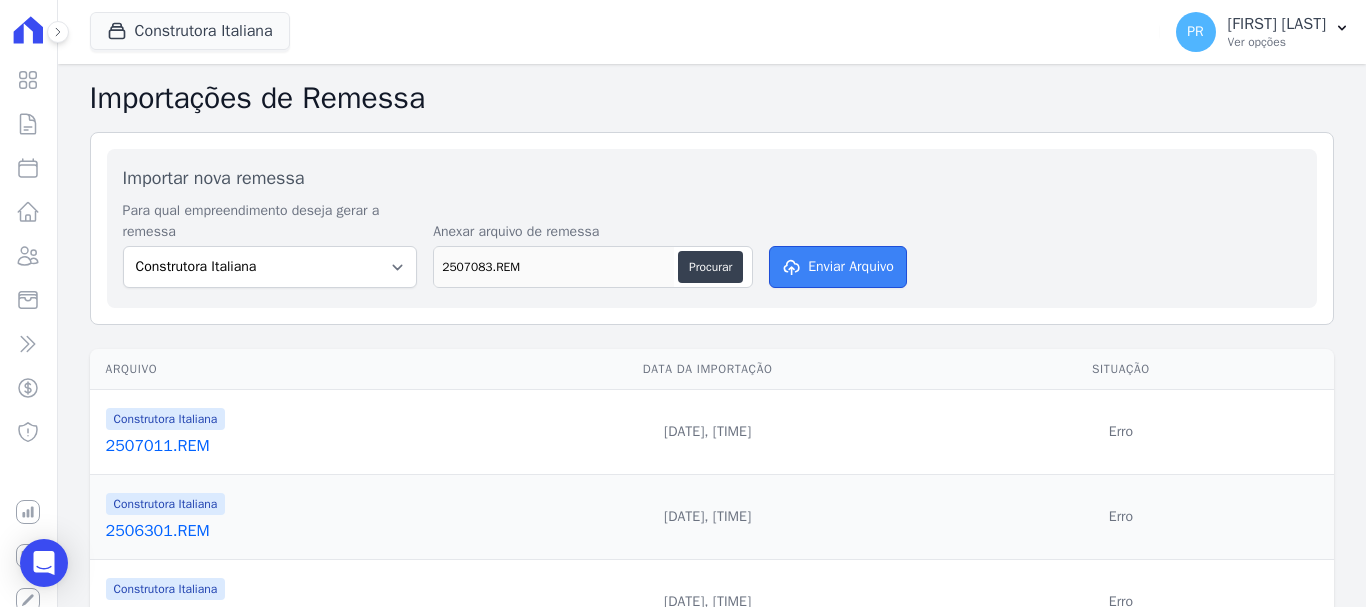 click on "Enviar Arquivo" at bounding box center [838, 267] 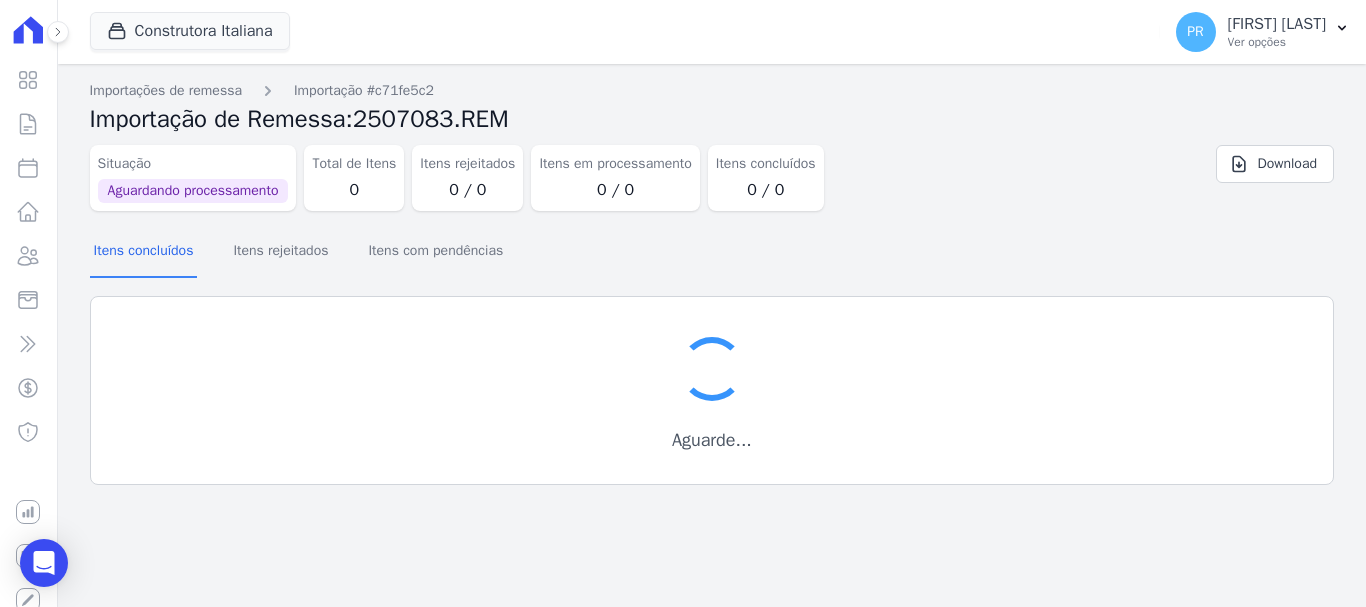 scroll, scrollTop: 0, scrollLeft: 0, axis: both 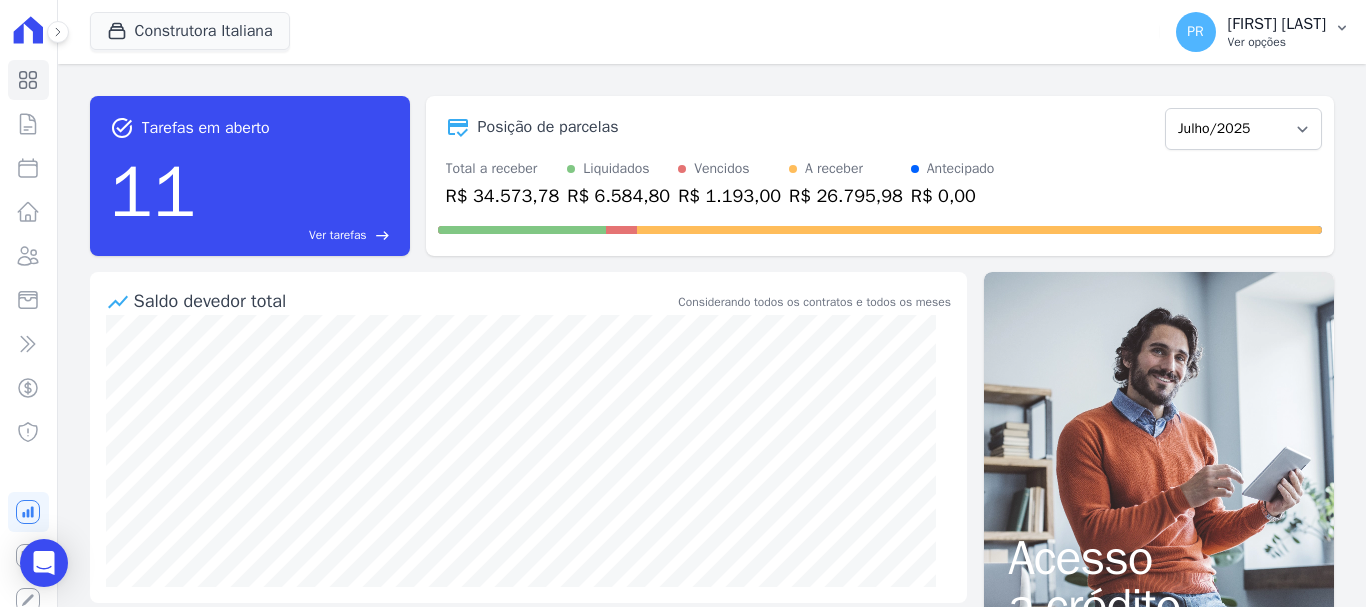 click on "[FIRST] [LAST]" at bounding box center (1251, 32) 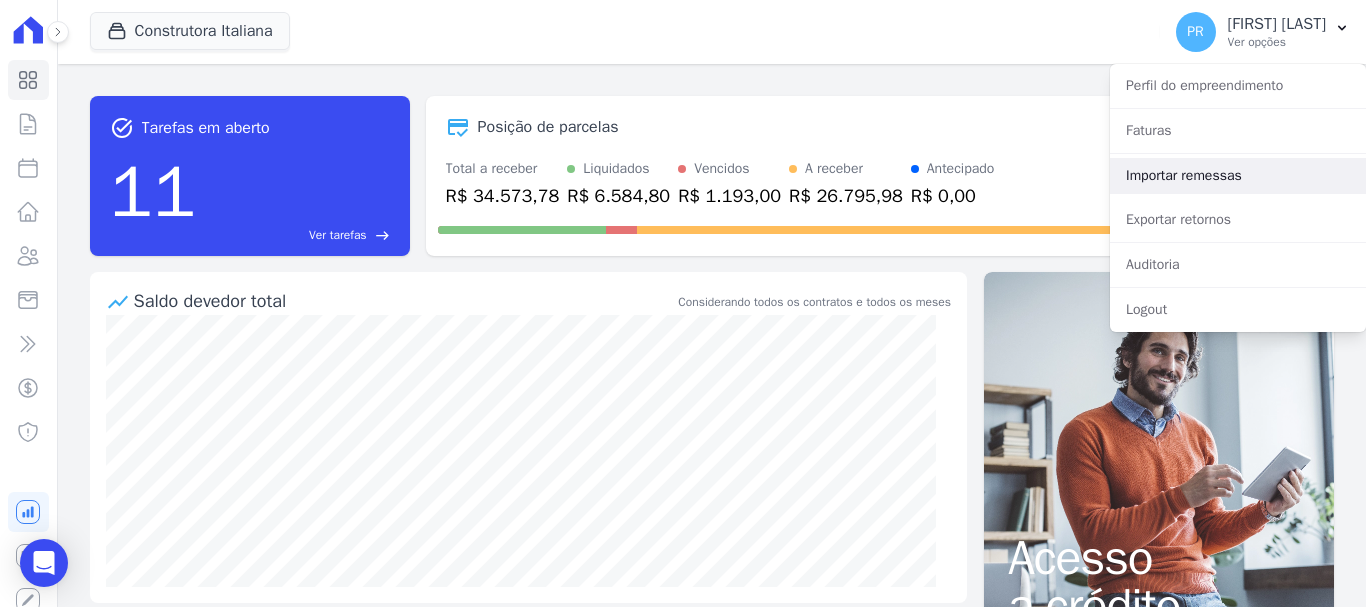 click on "Importar remessas" at bounding box center [1238, 176] 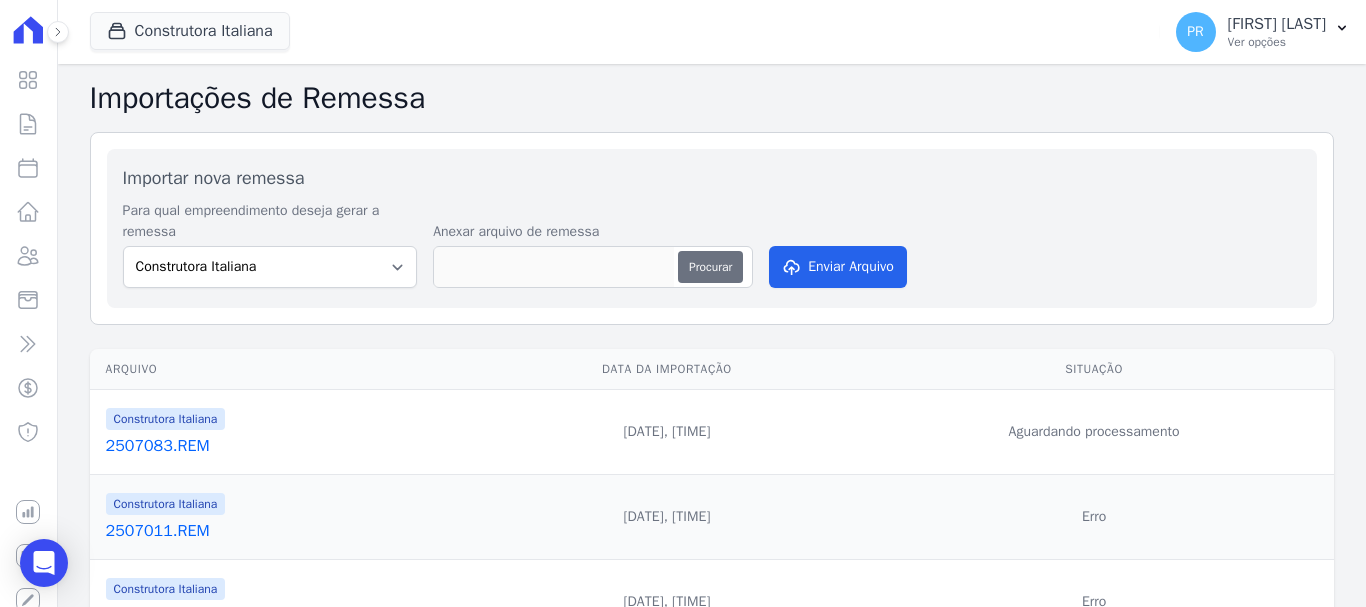 click on "Procurar" at bounding box center (710, 267) 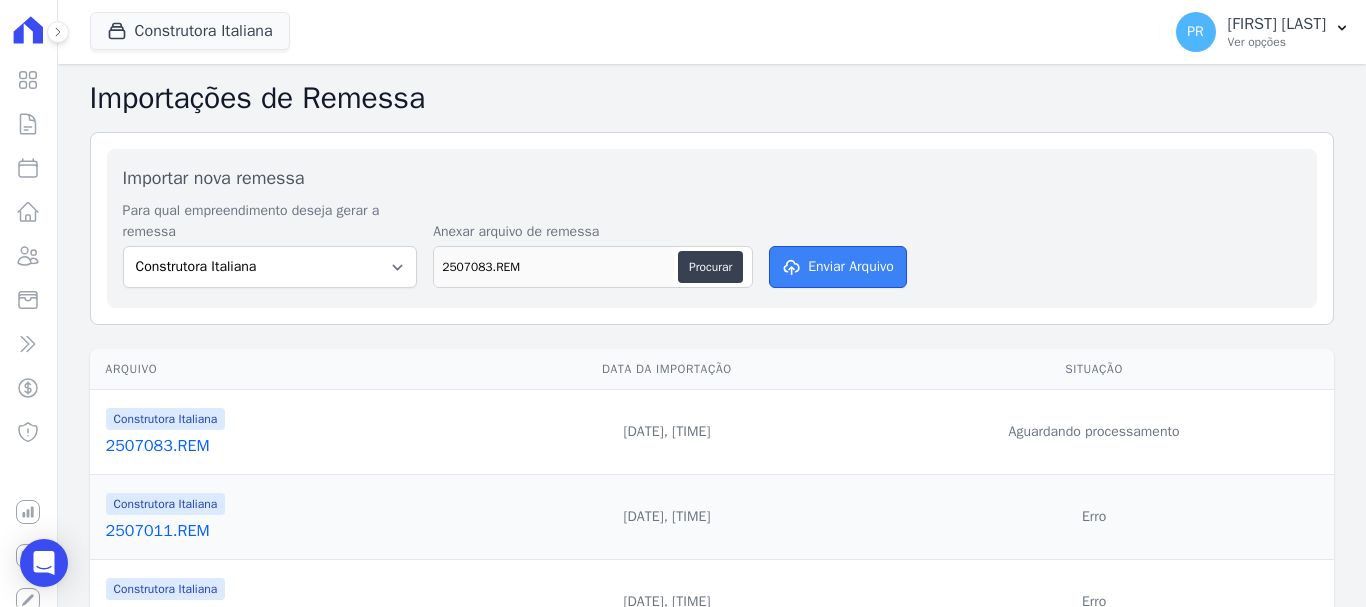 click on "Enviar Arquivo" at bounding box center (838, 267) 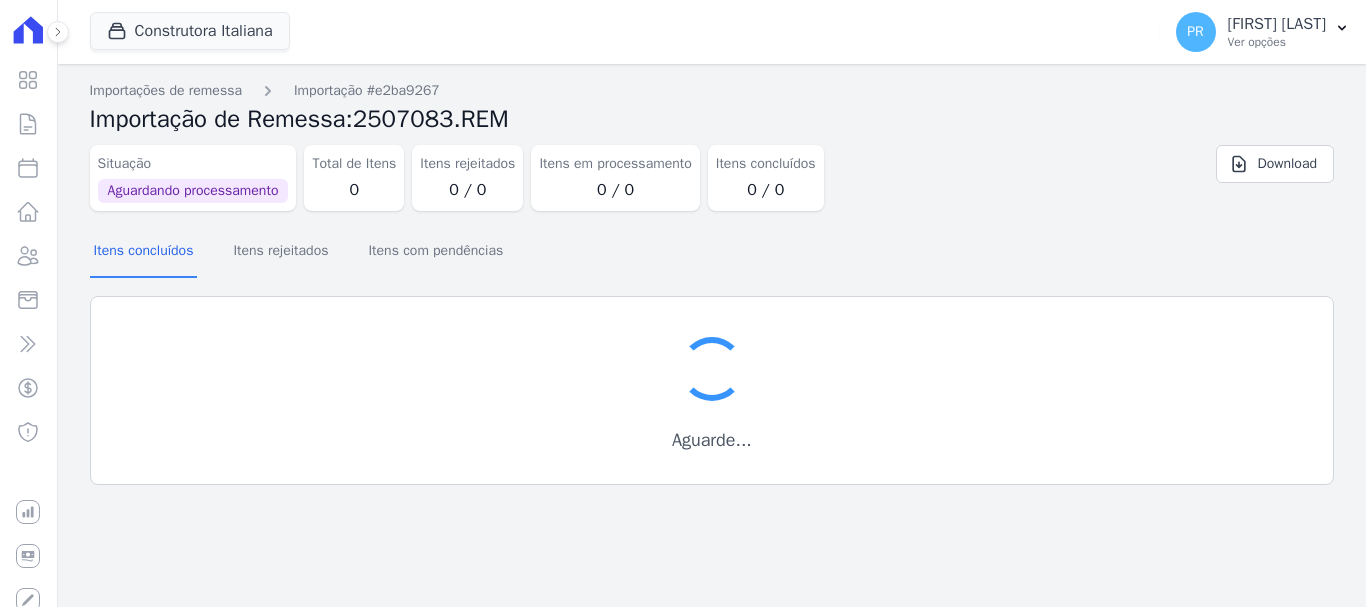 scroll, scrollTop: 0, scrollLeft: 0, axis: both 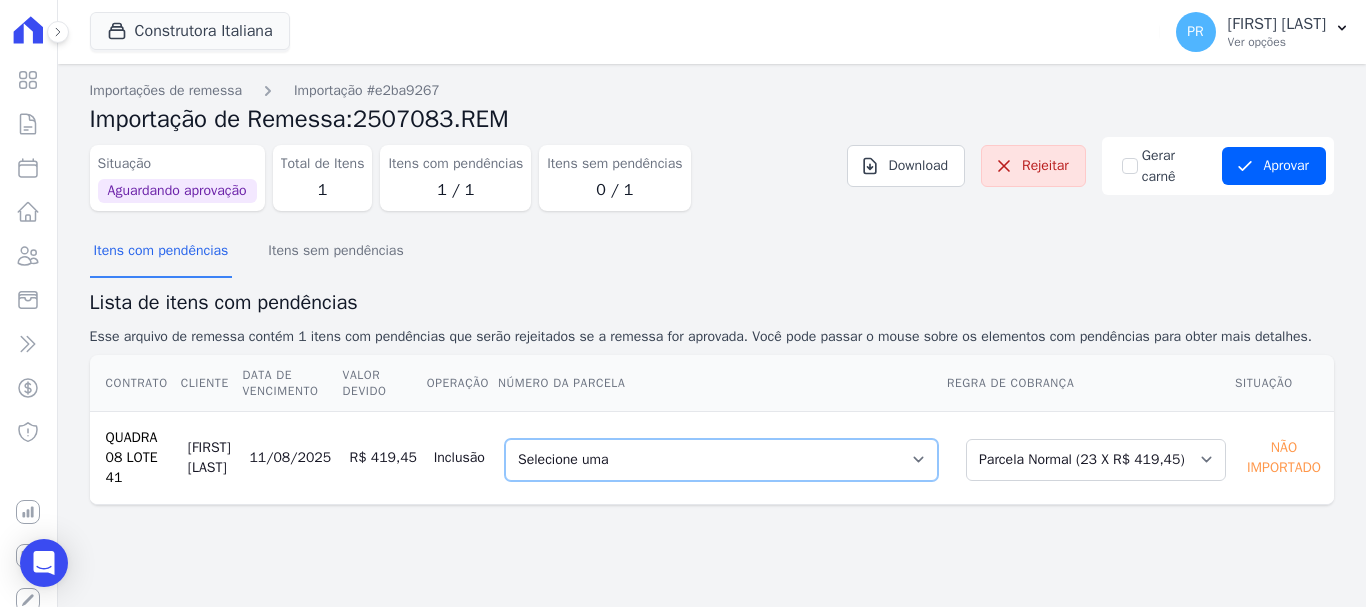 click on "Selecione uma
1 - 12/04/2024 - R$ 419,45 - Agendado
2 - 13/05/2024 - R$ 419,45 - Vencido (Cobrança Expirada)
3 - 12/06/2024 - R$ 419,45 - Vencido (Cobrança Expirada)
4 - 12/07/2024 - R$ 419,45 - Vencido (Cobrança Expirada)
5 - 12/08/2024 - R$ 419,45 - Vencido (Cobrança Expirada)
6 - 12/09/2024 - R$ 419,45 - Vencido (Cobrança Expirada)
7 - 14/10/2024 - R$ 419,45 - Vencido (Cobrança Expirada)
8 - 12/11/2024 - R$ 419,45 - Vencido (Cobrança Expirada)
9 - 12/12/2024 - R$ 419,45 - Vencido (Cobrança Expirada)
10 - 13/01/2025 - R$ 419,45 - Vencido (Cobrança Expirada)
11 - 12/02/2025 - R$ 419,45 - Vencido (Cobrança Expirada)
12 - 12/03/2025 - R$ 419,45 - Vencido (Cobrança Expirada)
23 - 12/02/2026 - R$ 419,45 - Agendado" at bounding box center (721, 460) 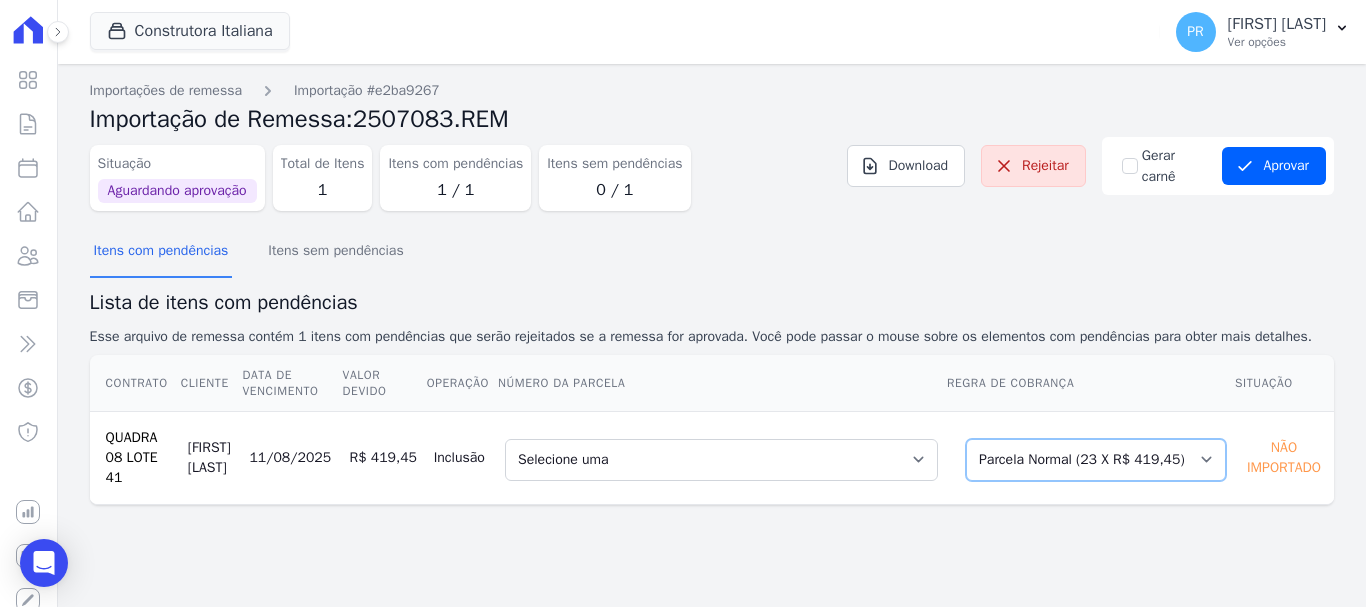 click on "Selecione uma
Nova Parcela Avulsa
Parcela Avulsa Existente
Parcela Normal (23 X R$ 419,45)" at bounding box center (1096, 460) 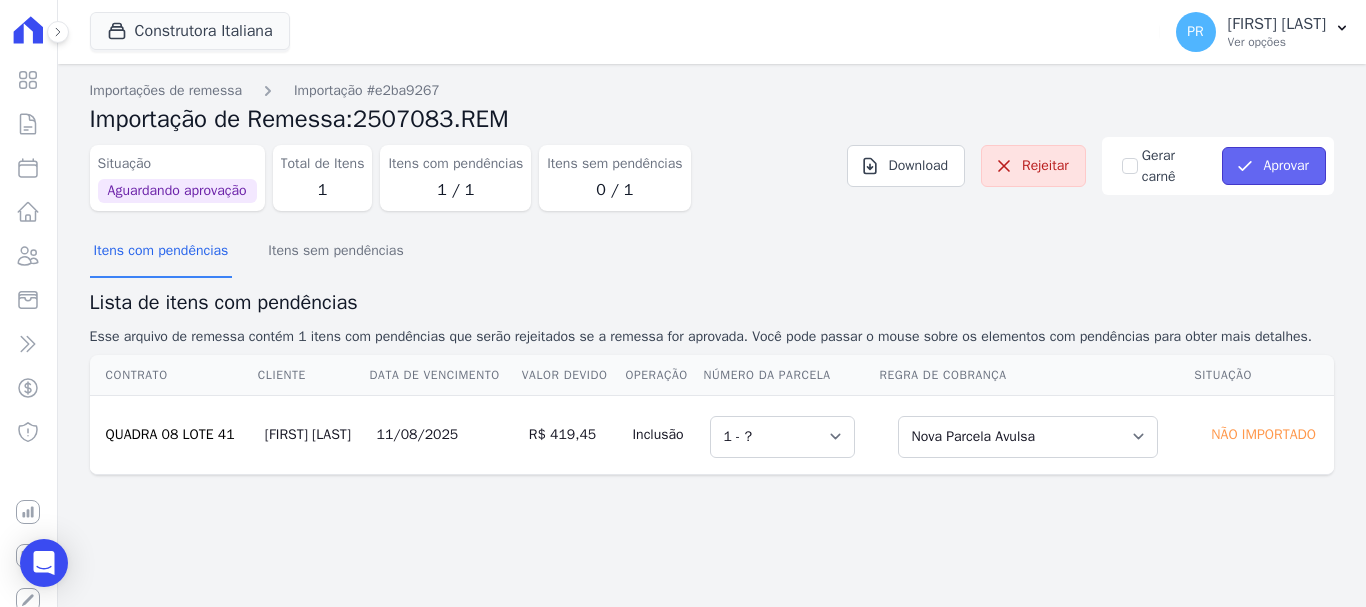 click on "Aprovar" at bounding box center (1274, 166) 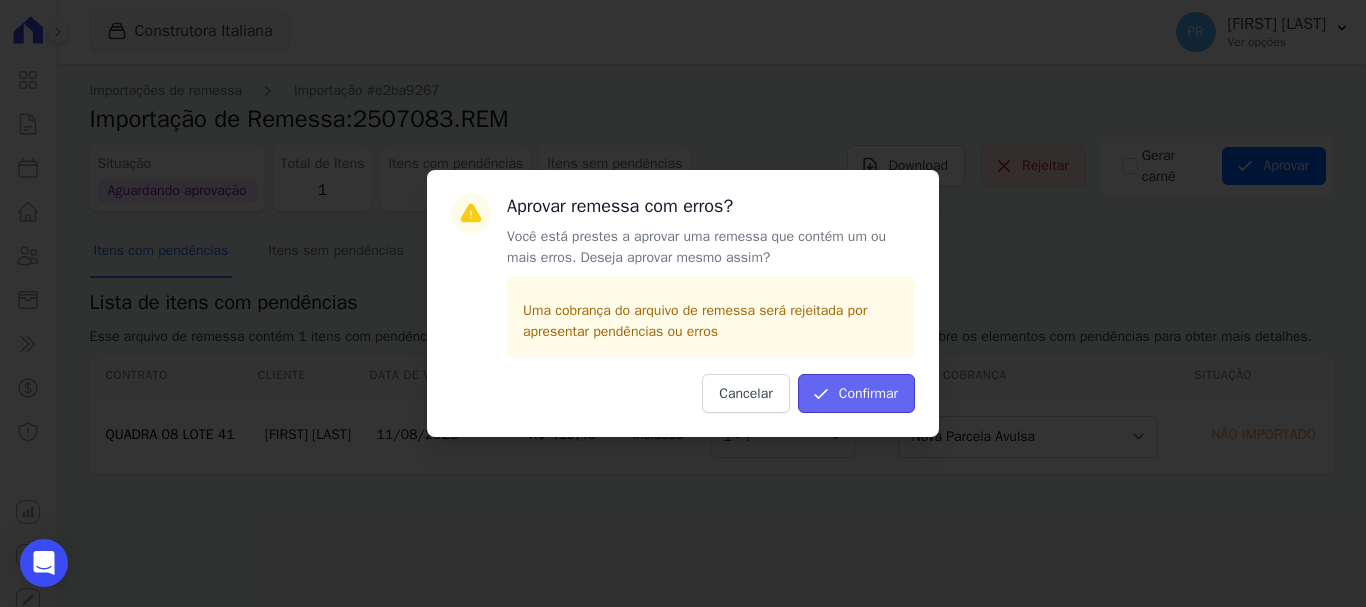 click on "Confirmar" at bounding box center [856, 393] 